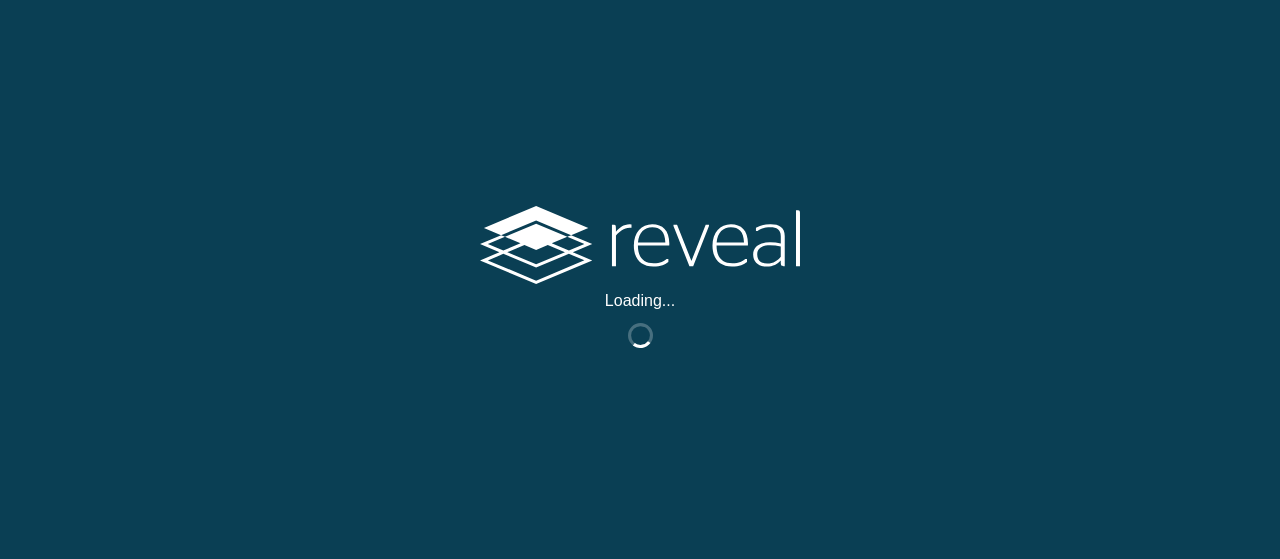 scroll, scrollTop: 0, scrollLeft: 0, axis: both 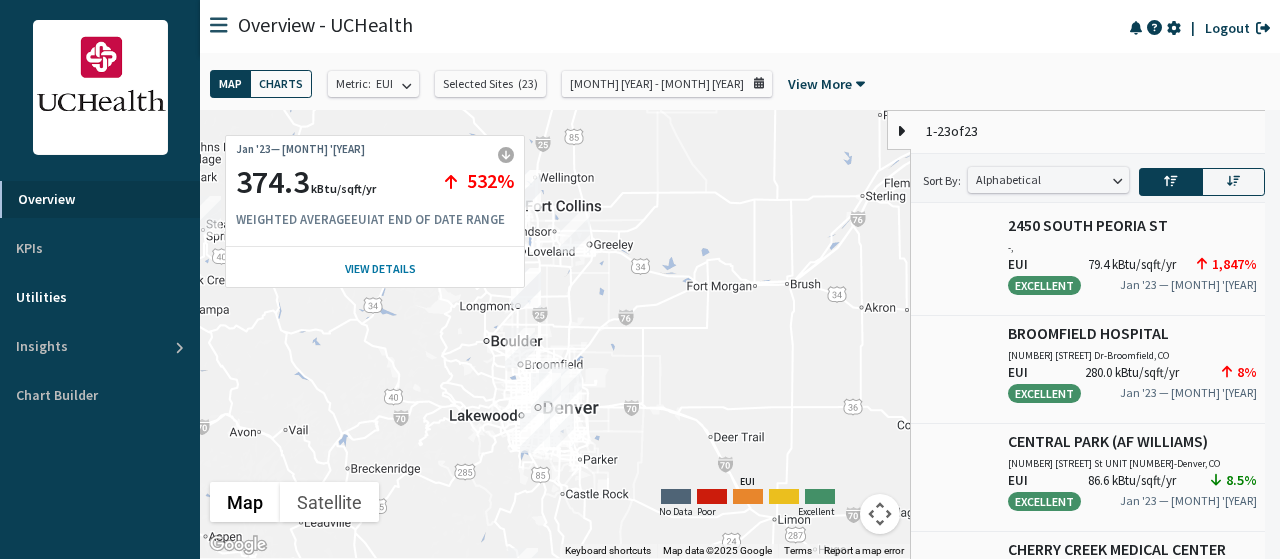 click on "Utilities" at bounding box center [100, 297] 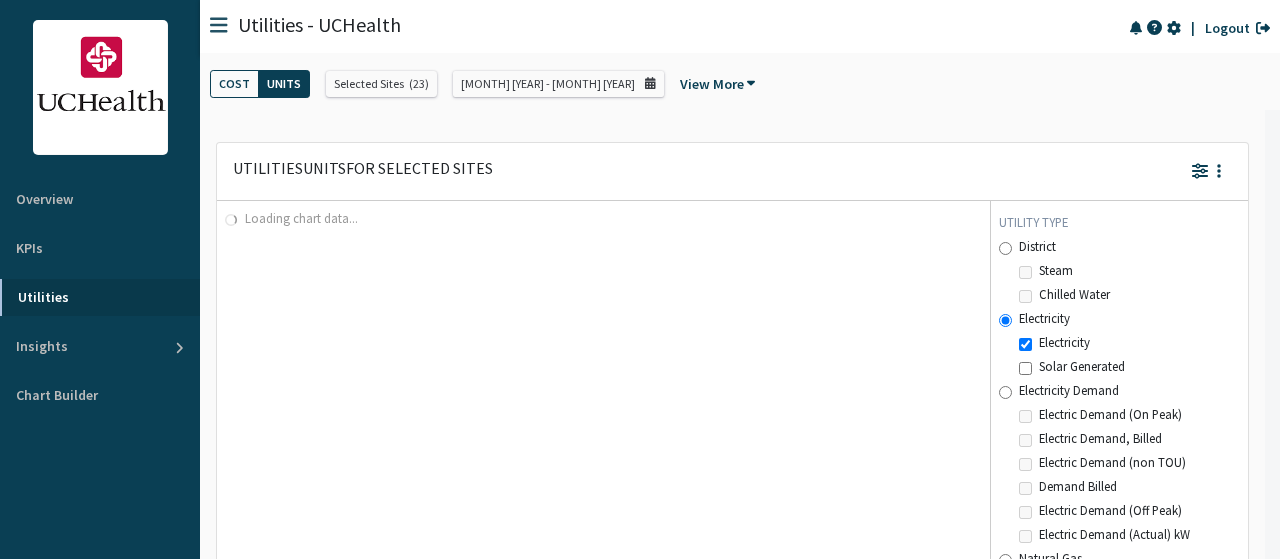 scroll, scrollTop: 999500, scrollLeft: 999254, axis: both 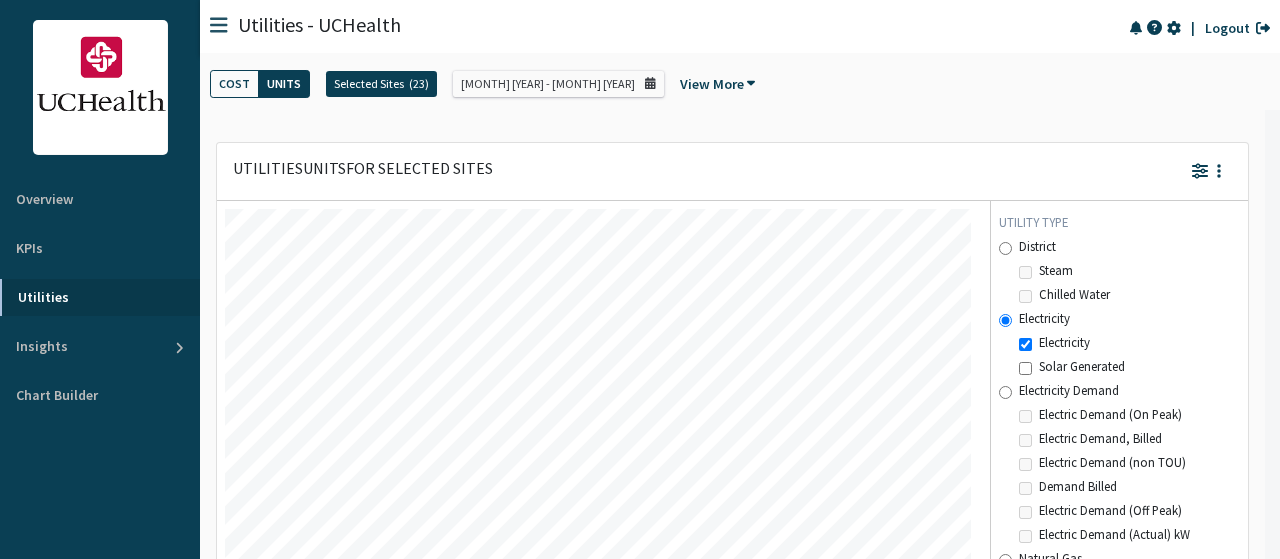 click on "Selected Sites" at bounding box center [369, 84] 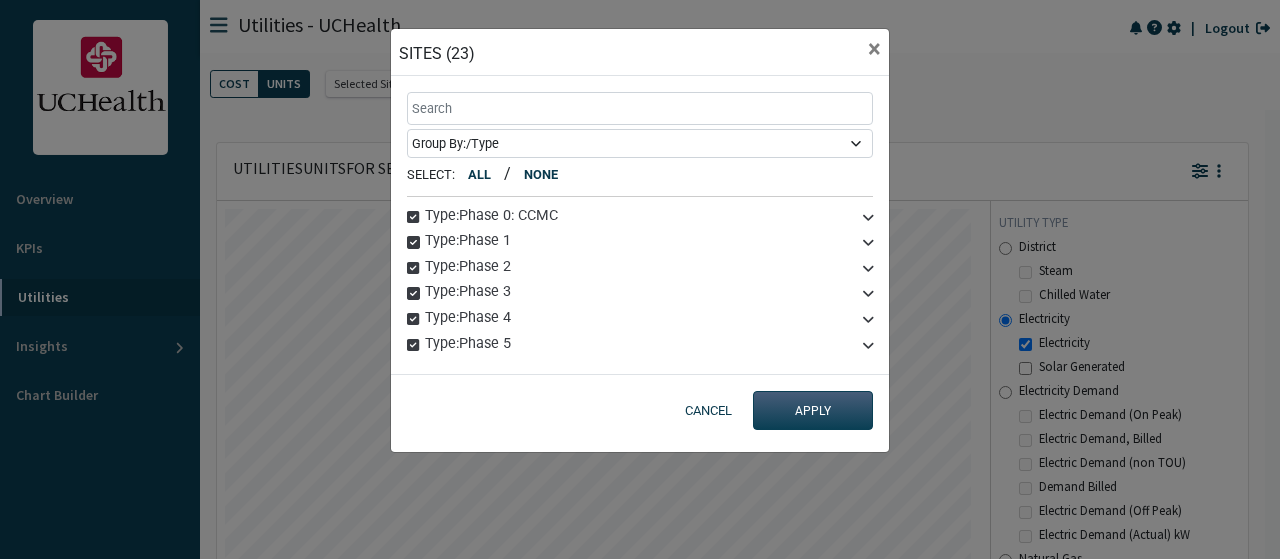 click at bounding box center (413, 216) 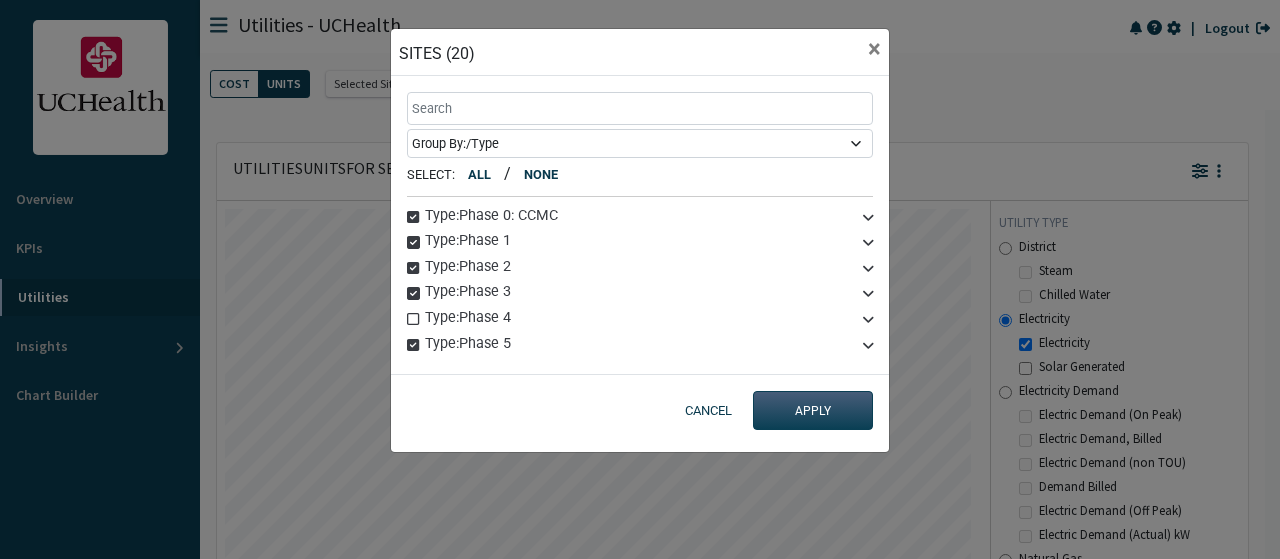 click at bounding box center (413, 216) 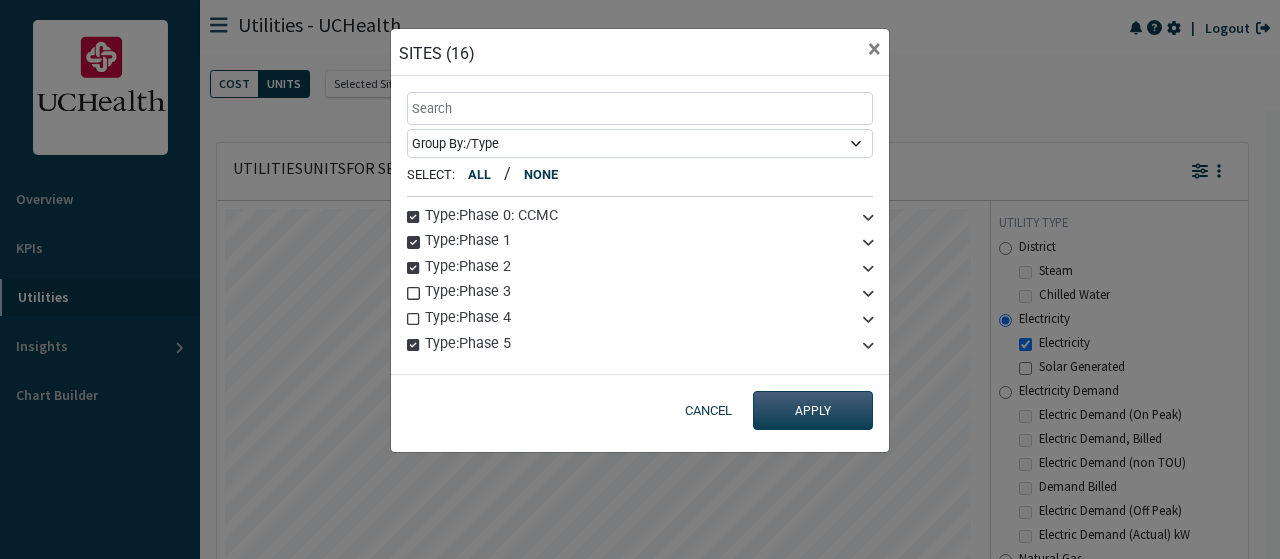 click at bounding box center (413, 216) 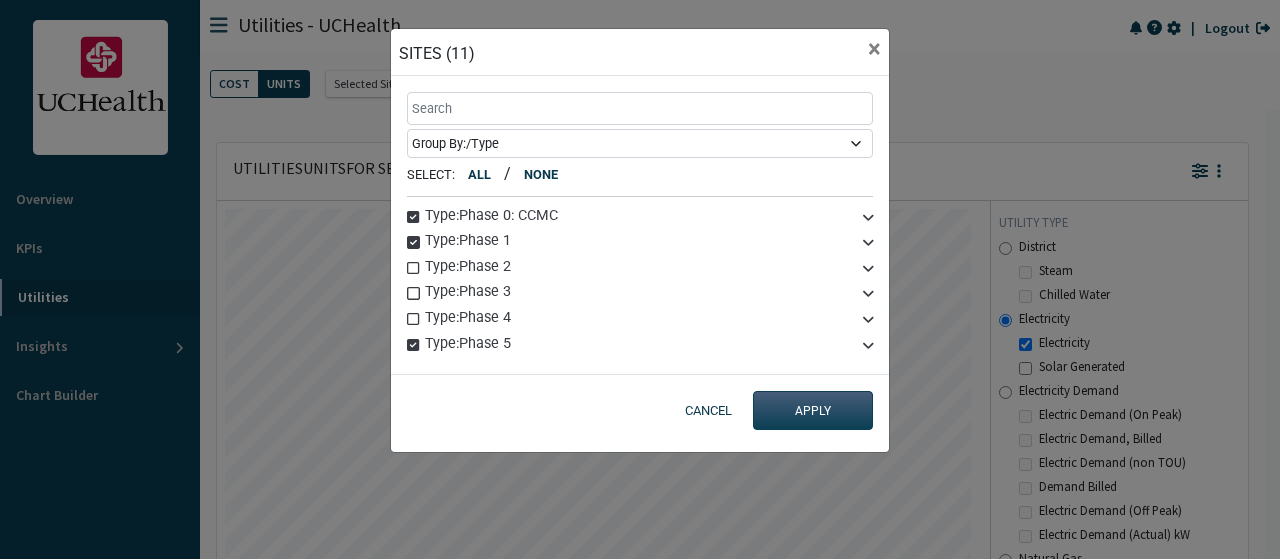 click at bounding box center [413, 216] 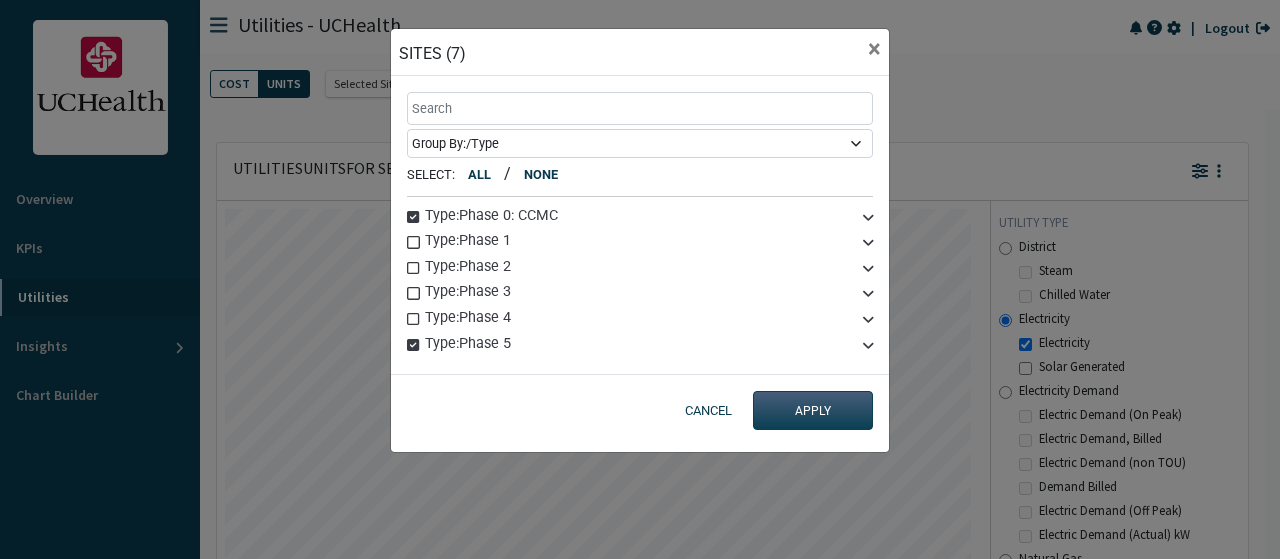 click at bounding box center (868, 216) 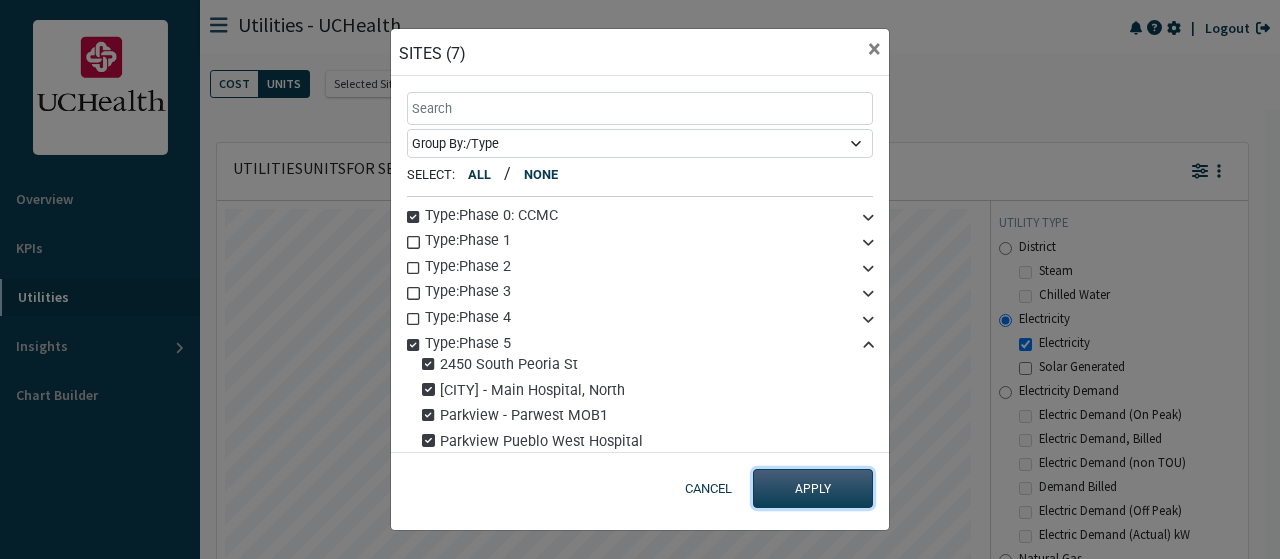 click on "APPLY" at bounding box center (813, 488) 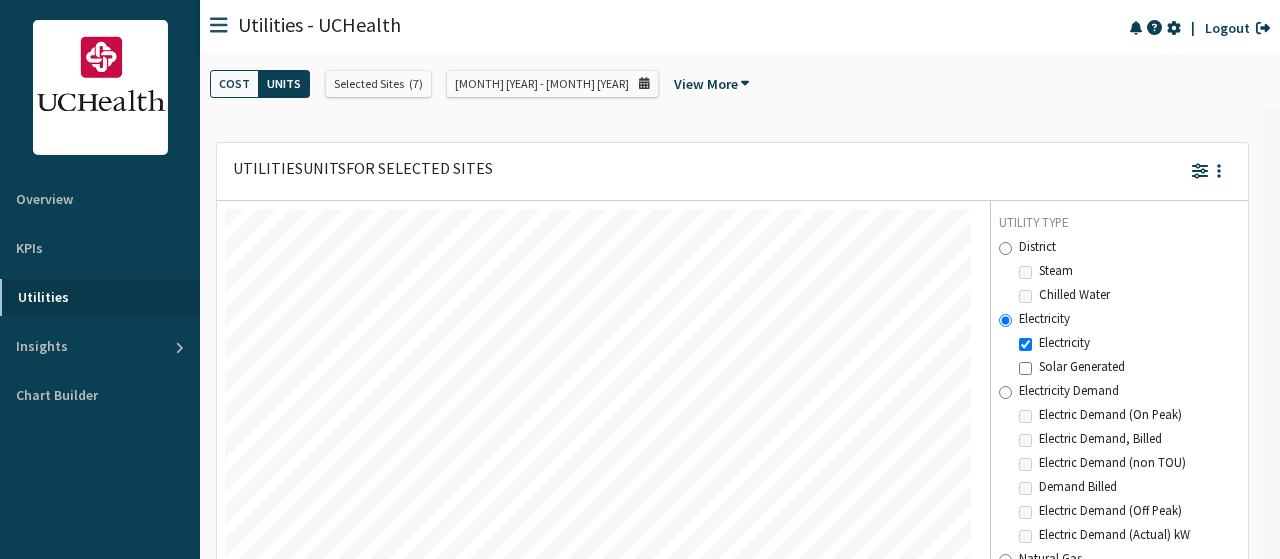 scroll, scrollTop: 999550, scrollLeft: 999254, axis: both 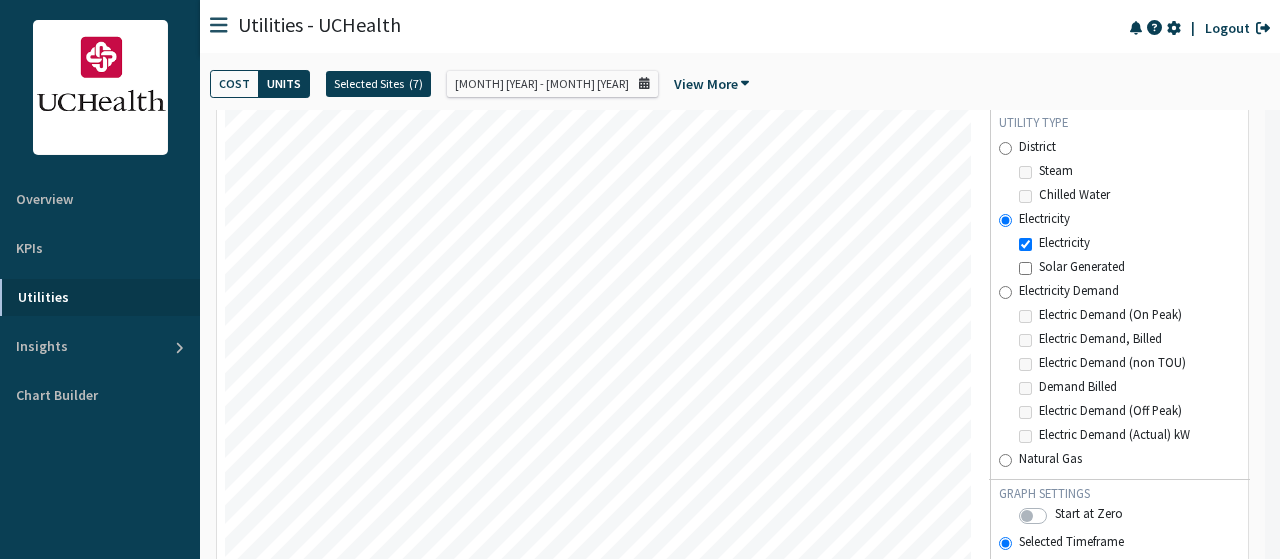 click on "Selected Sites   ( 7 )" at bounding box center (378, 84) 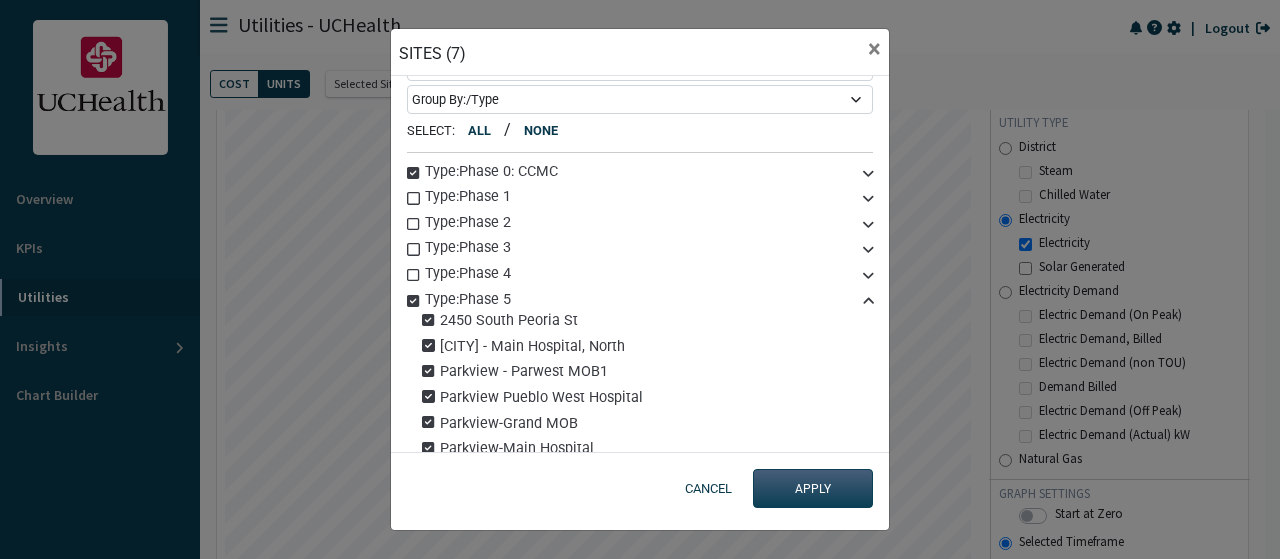 scroll, scrollTop: 67, scrollLeft: 0, axis: vertical 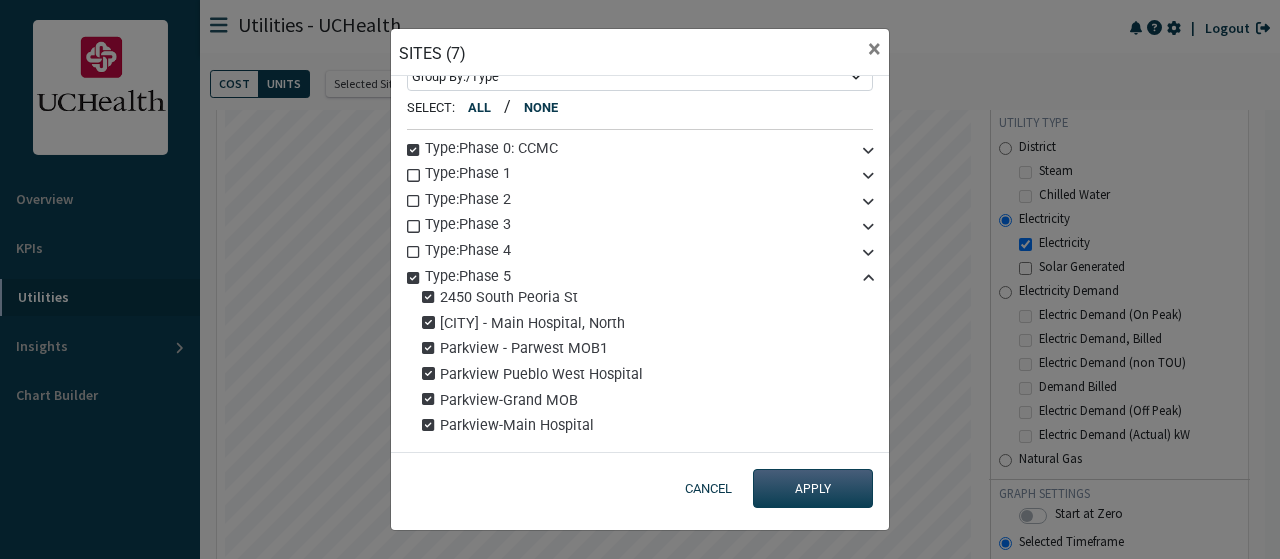 click at bounding box center [428, 297] 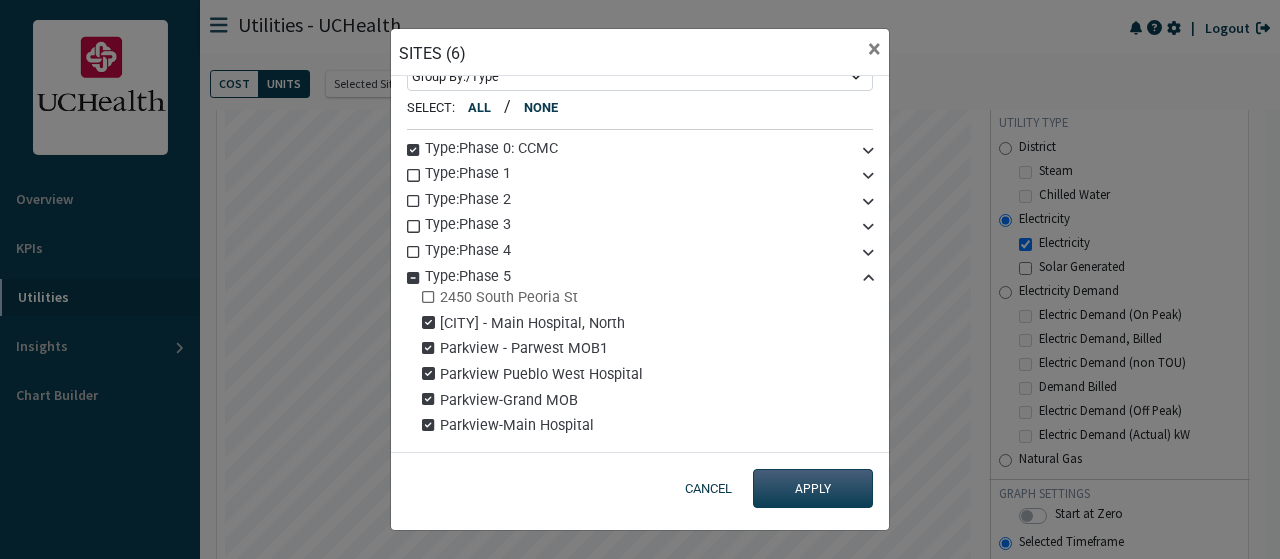 click on "Parkview - Parwest MOB1" at bounding box center (647, 298) 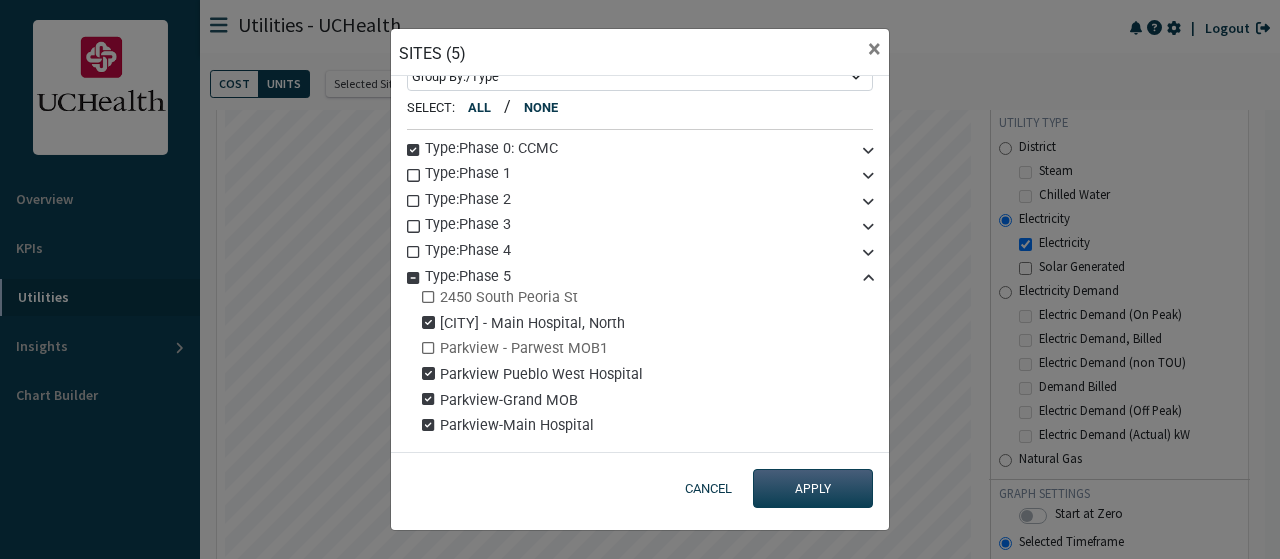 click at bounding box center (428, 322) 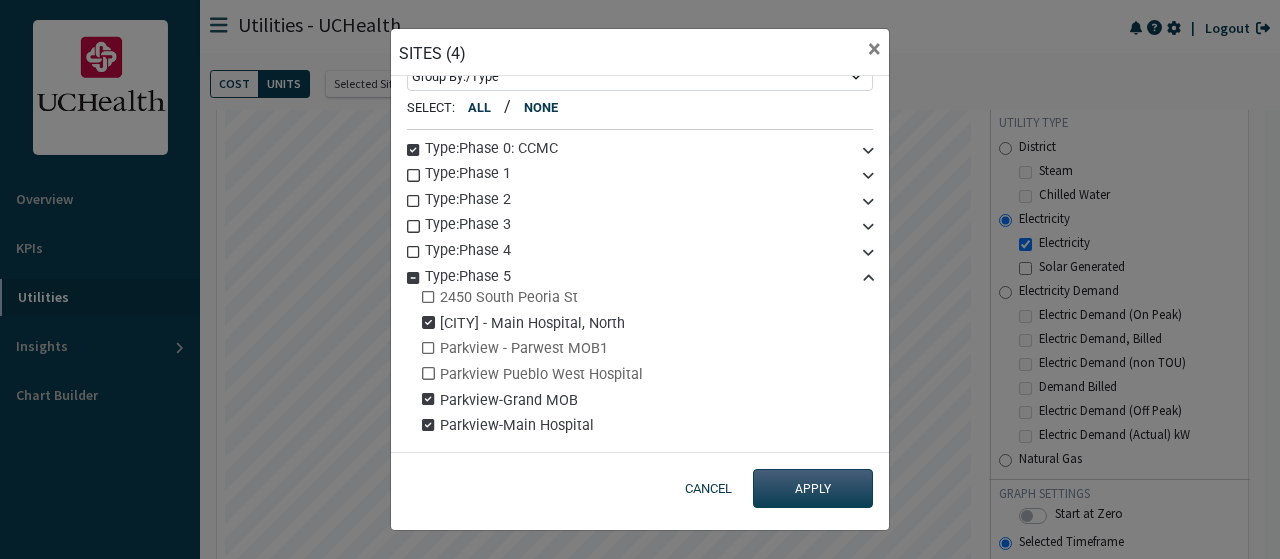 click at bounding box center (428, 322) 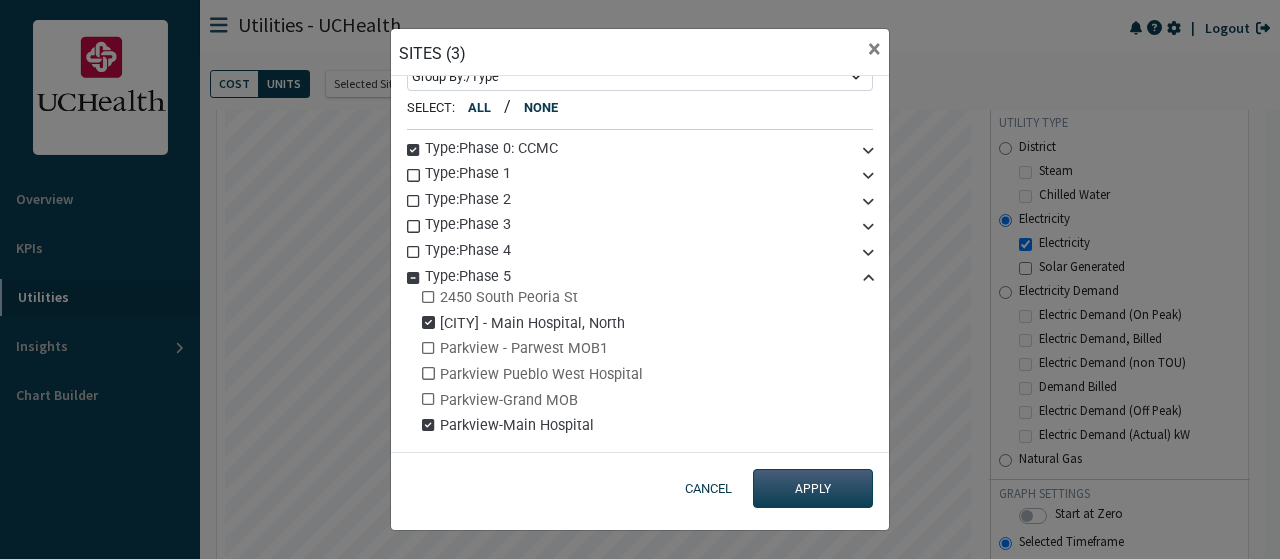 click on "Parkview-Main Hospital" at bounding box center [647, 298] 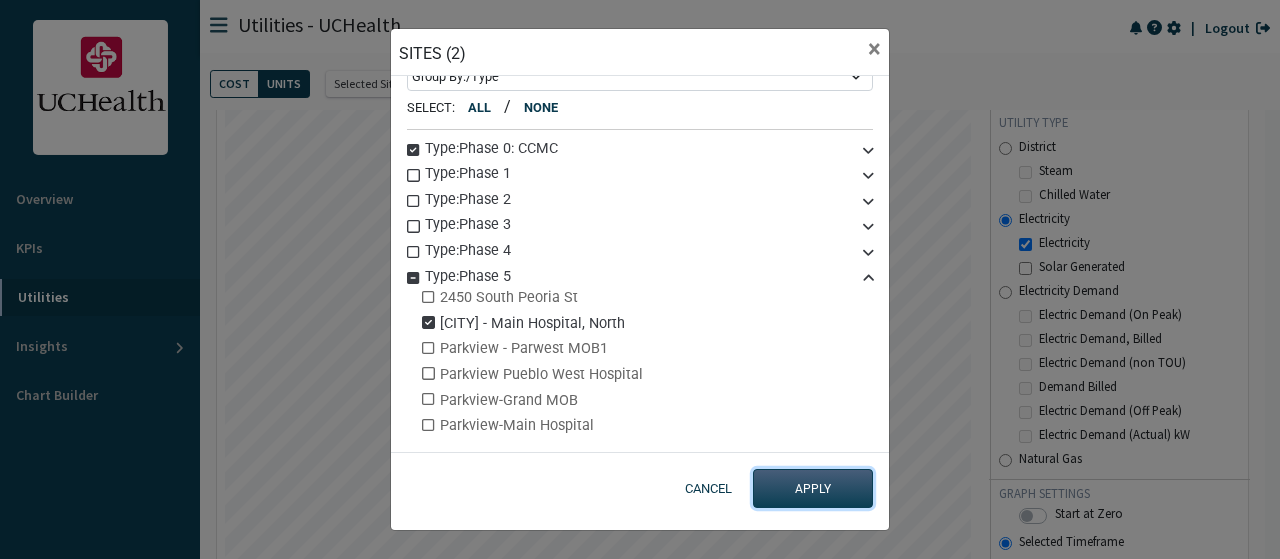 click on "APPLY" at bounding box center [813, 488] 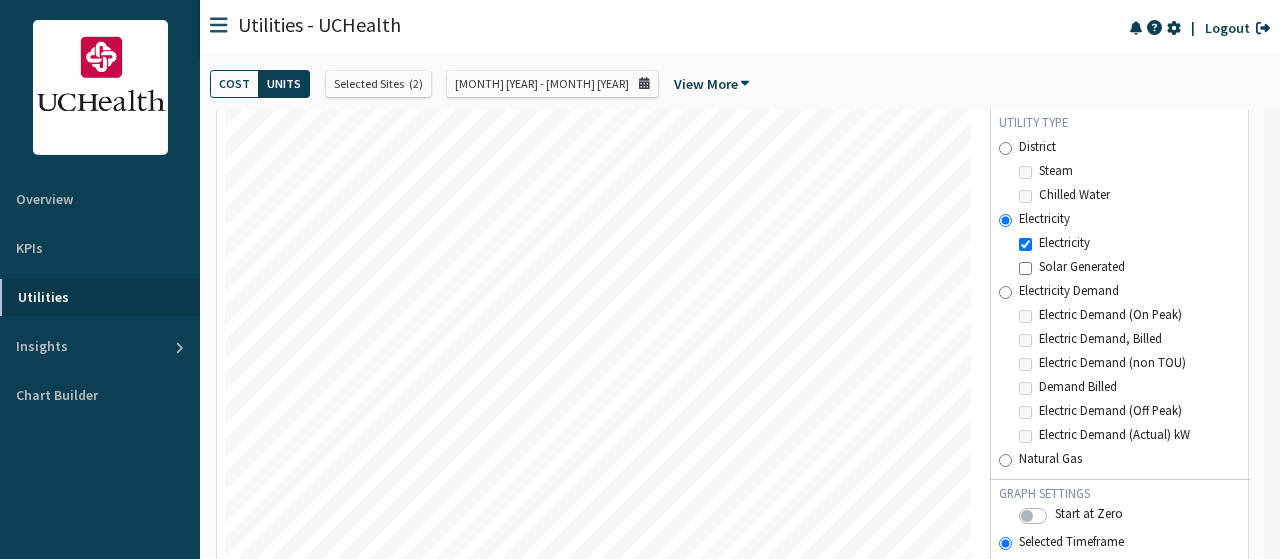 scroll, scrollTop: 999550, scrollLeft: 999254, axis: both 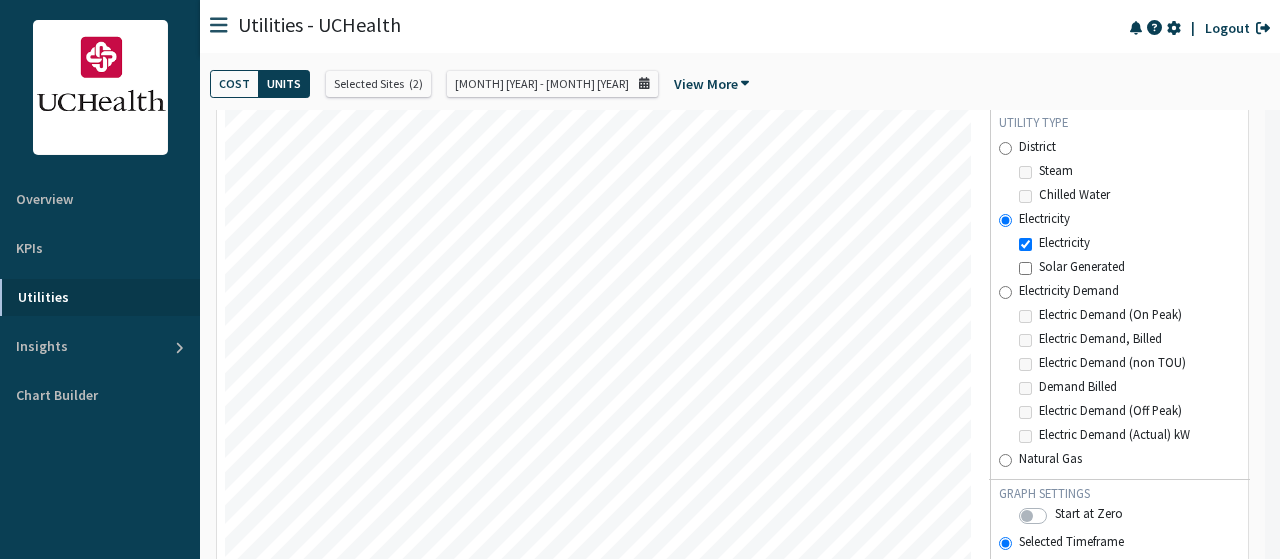 click on "Natural Gas" at bounding box center [1005, 460] 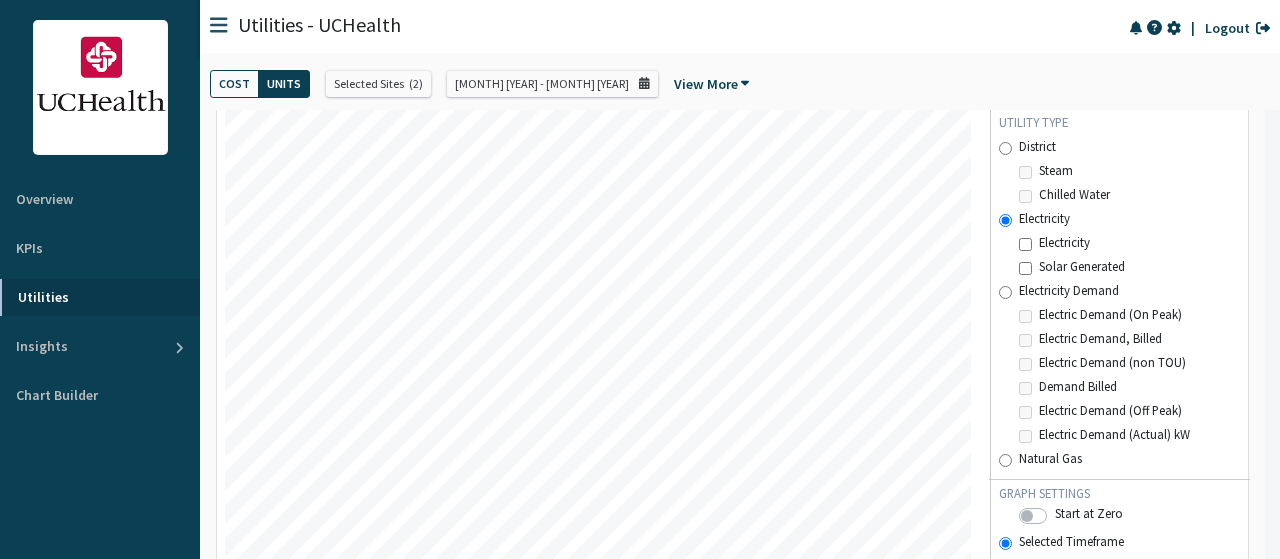 radio on "true" 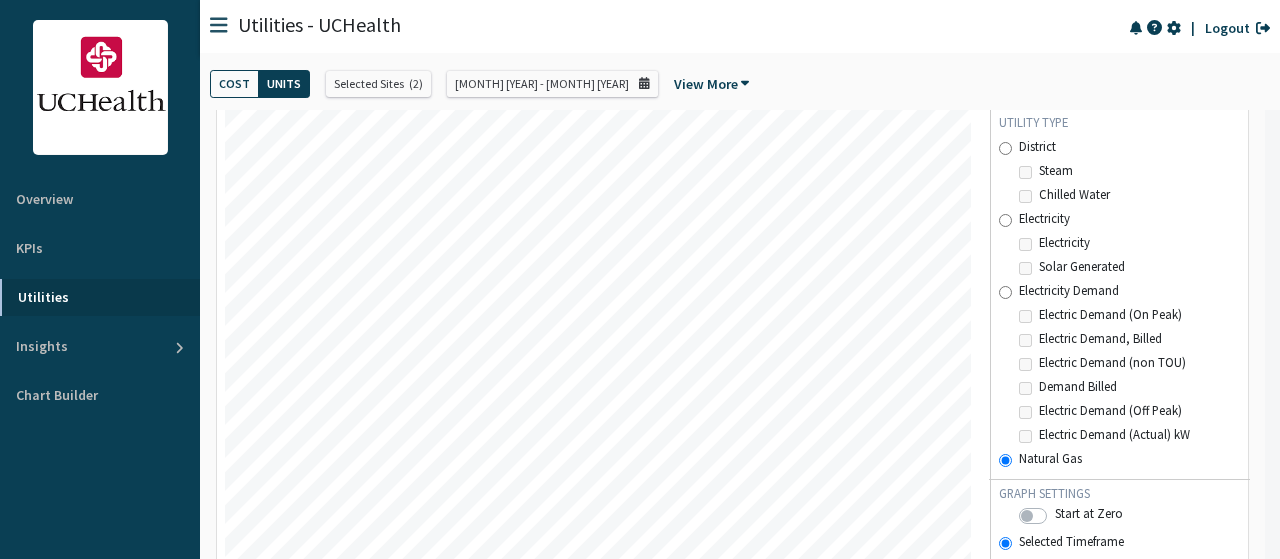 scroll, scrollTop: 999550, scrollLeft: 999254, axis: both 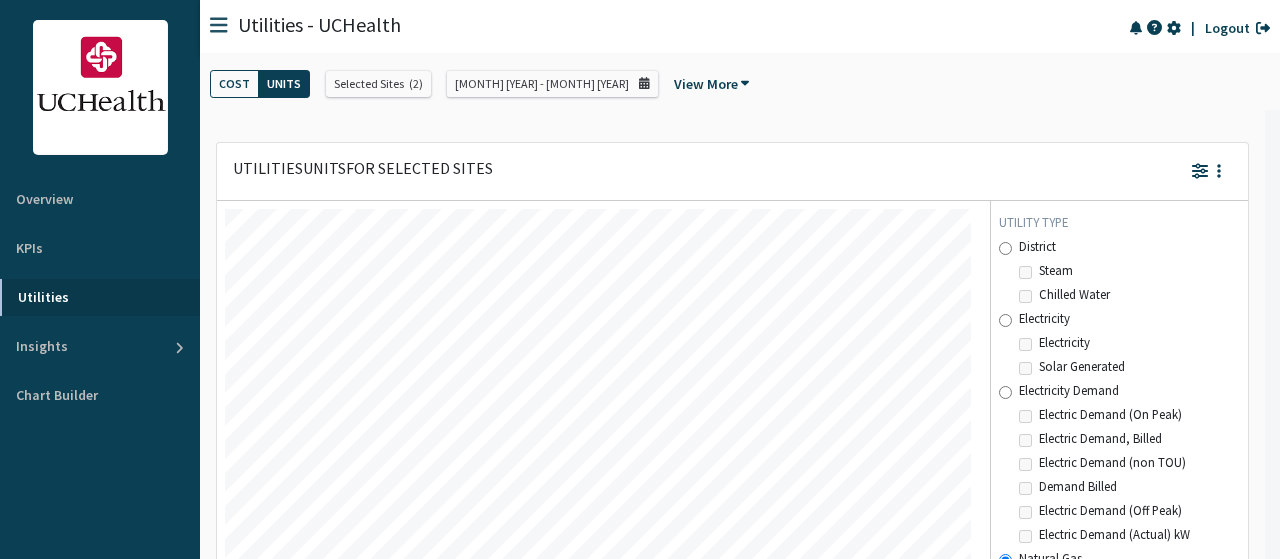 click at bounding box center (1200, 171) 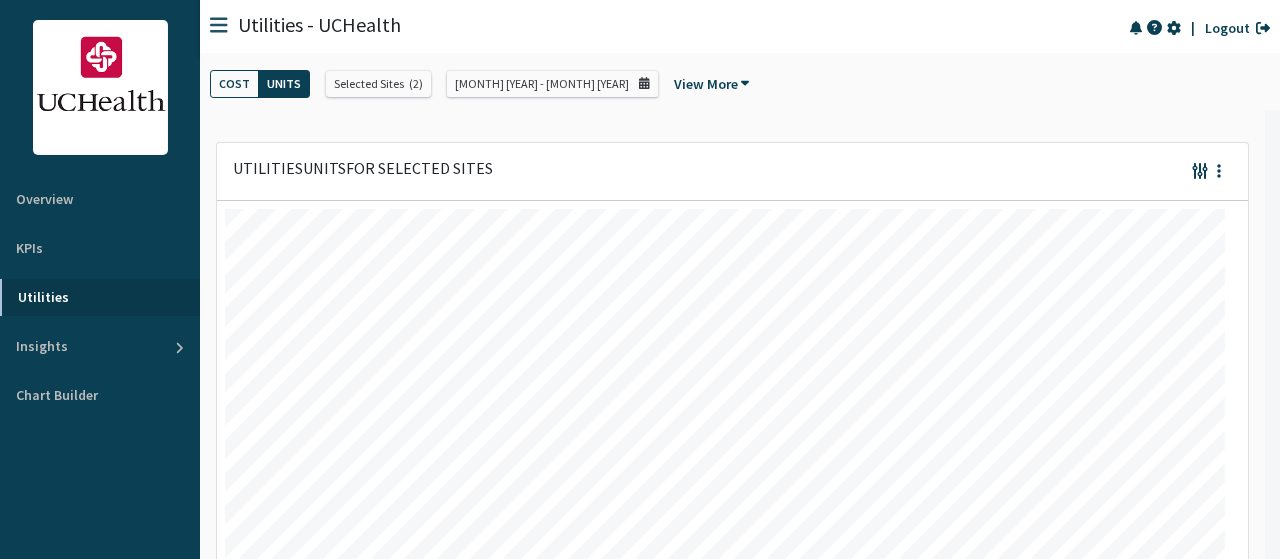 click at bounding box center [1200, 171] 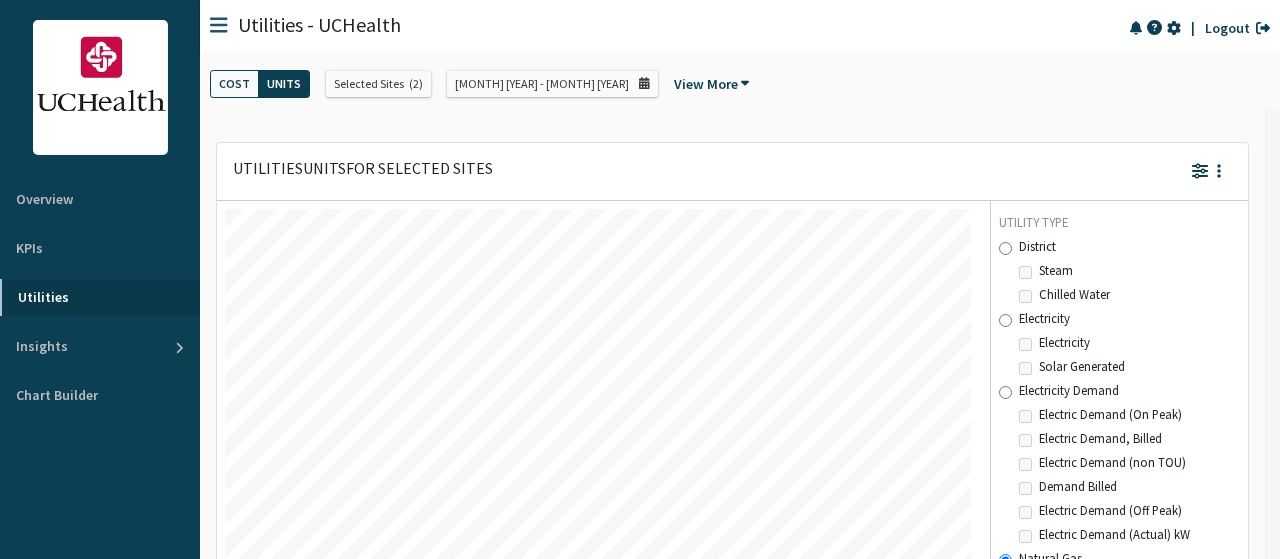 click at bounding box center (1219, 171) 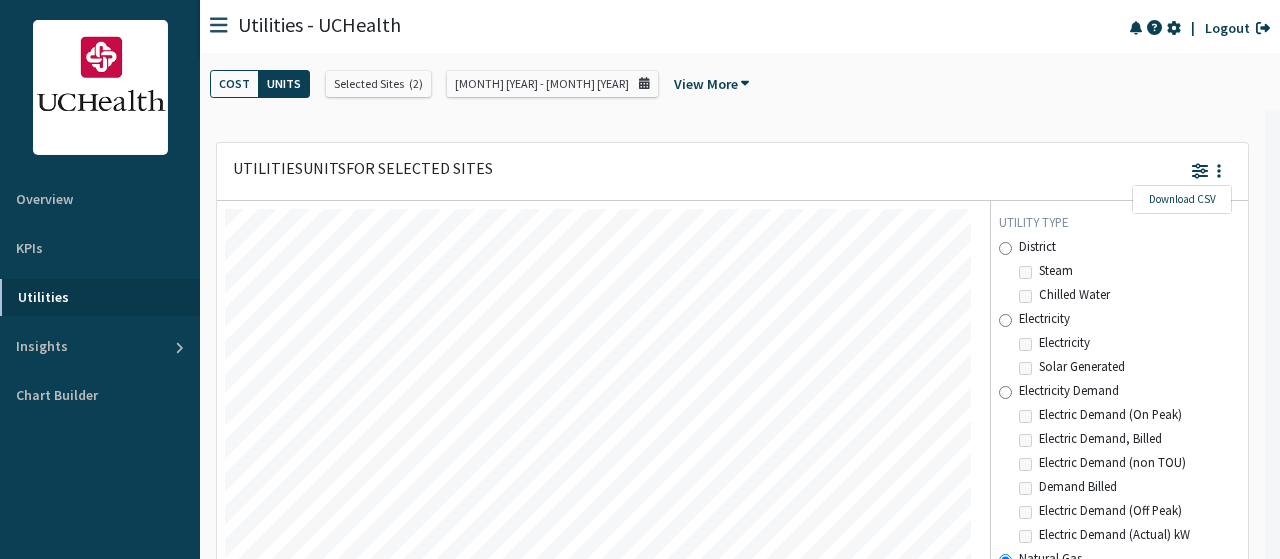 click at bounding box center (1173, 28) 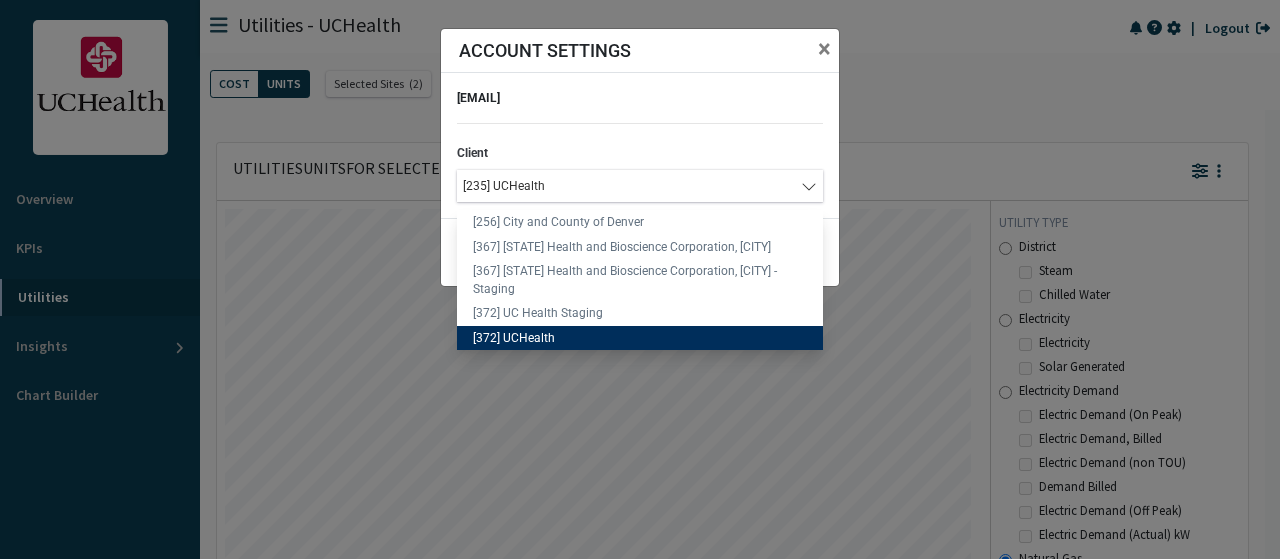click on "[235] UCHealth" at bounding box center (630, 186) 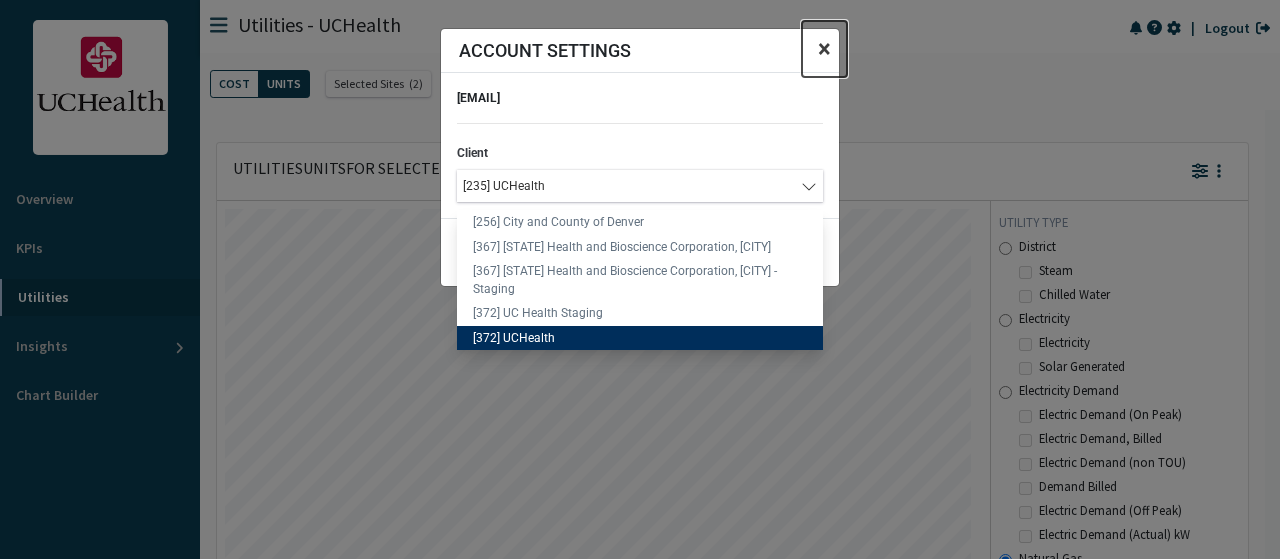 click on "×" at bounding box center (824, 49) 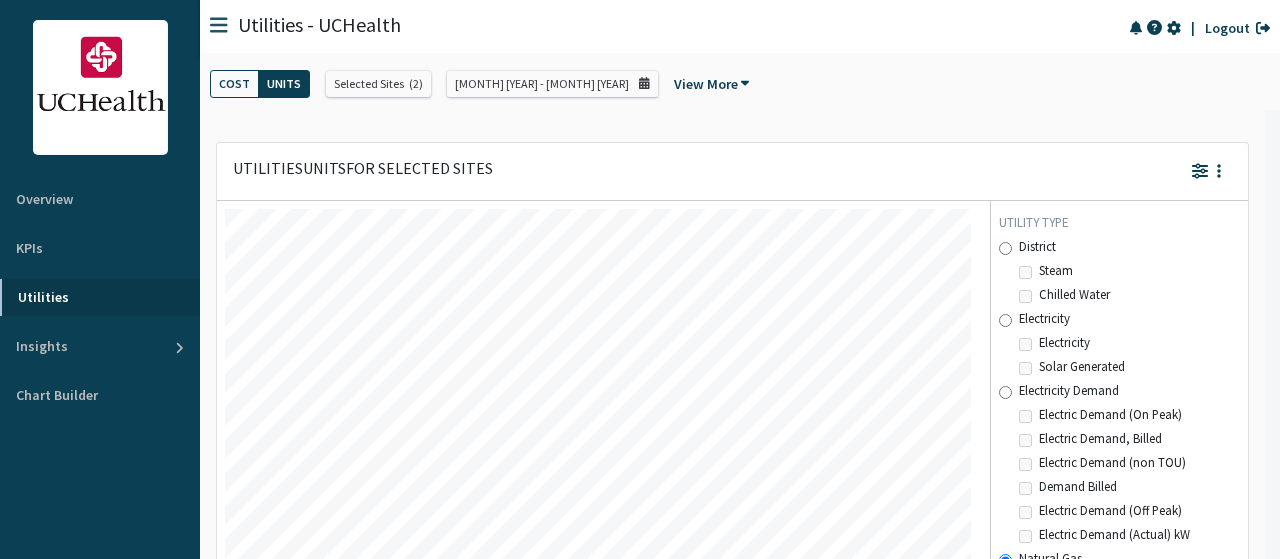 click at bounding box center [1174, 28] 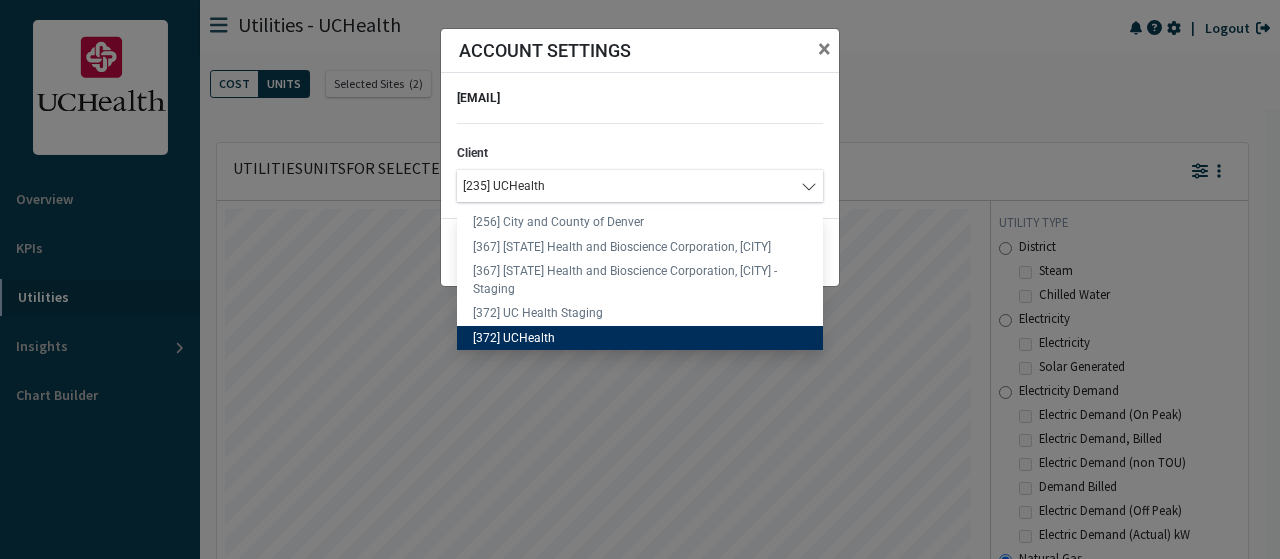 click on "[235] UCHealth" at bounding box center (630, 186) 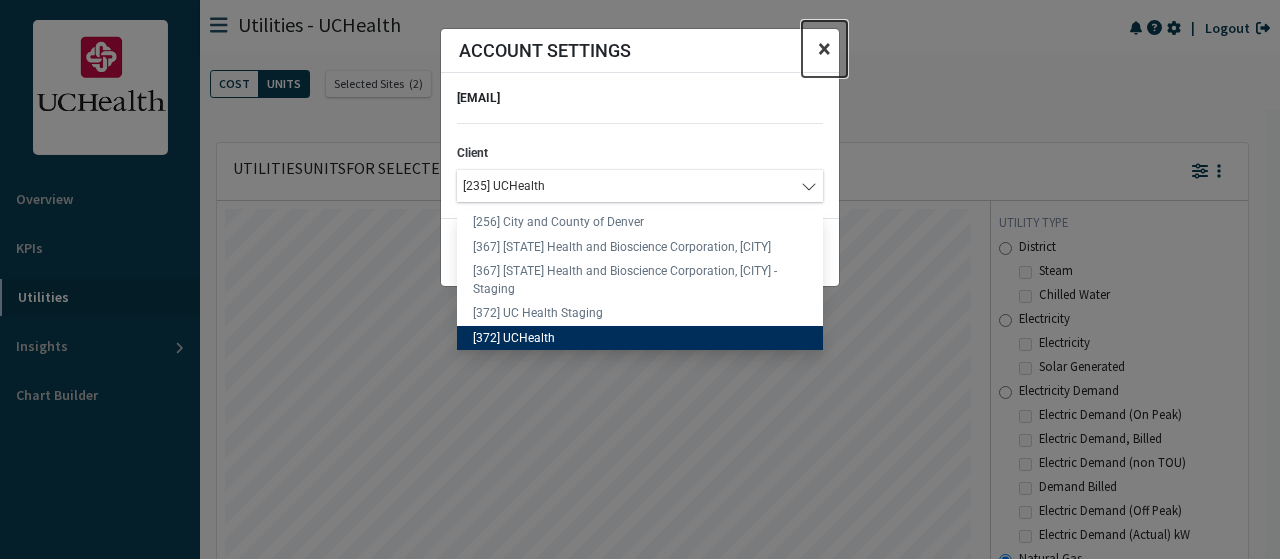 click on "×" at bounding box center (824, 49) 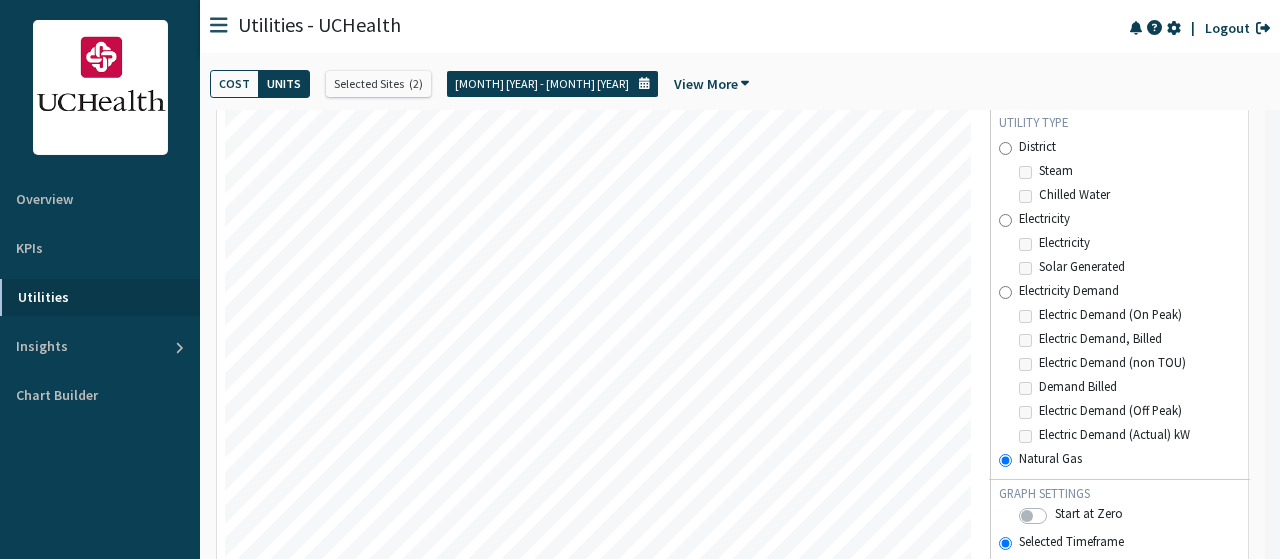 scroll, scrollTop: 0, scrollLeft: 0, axis: both 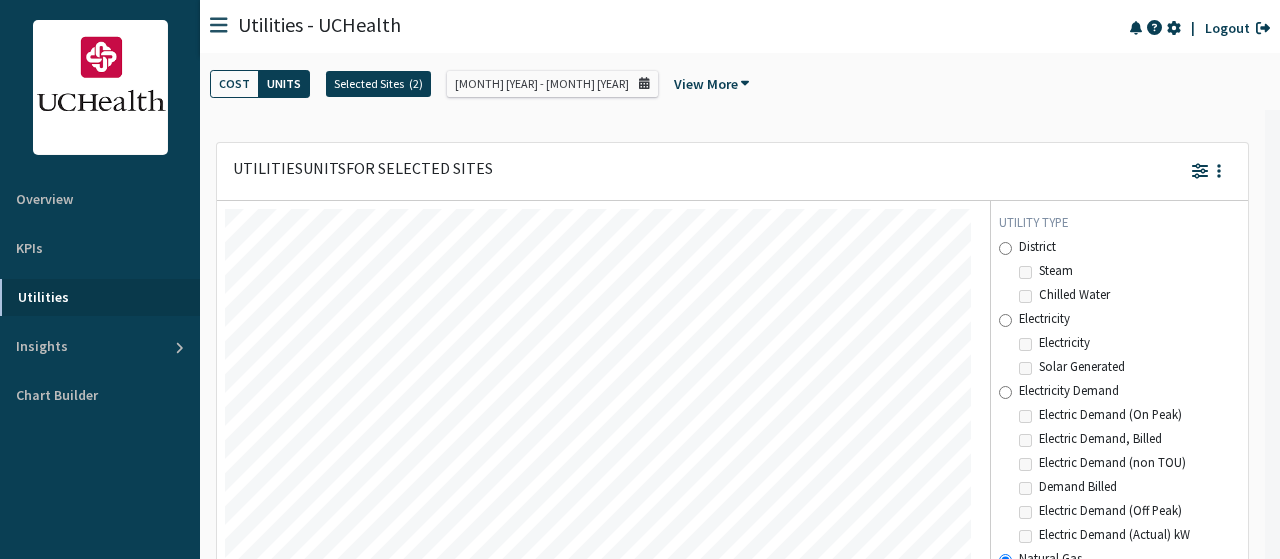 click on "Selected Sites" at bounding box center (369, 84) 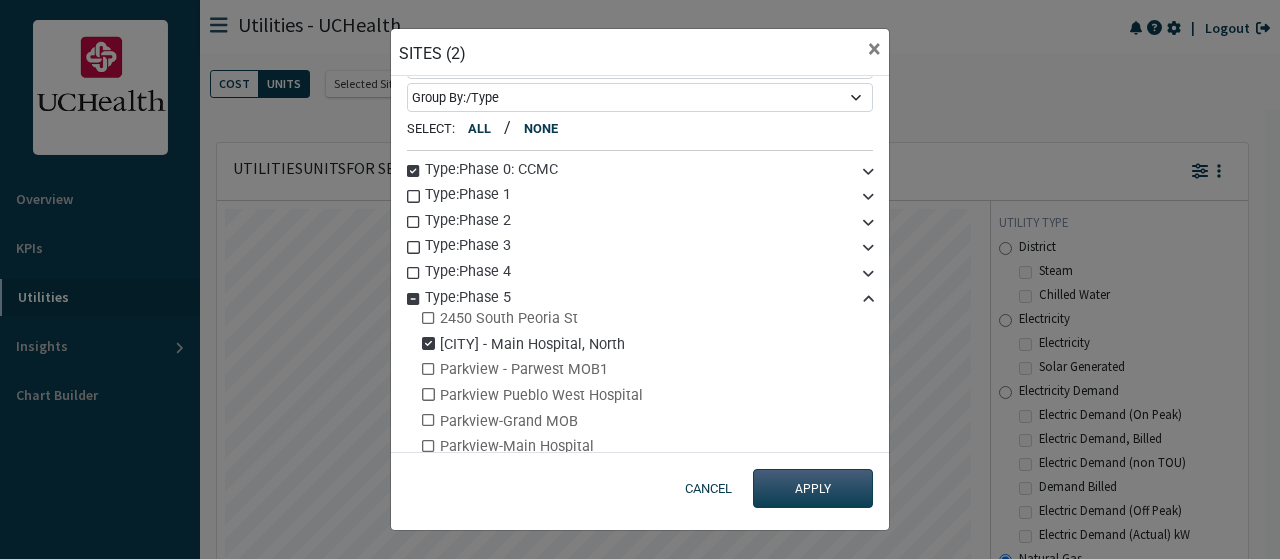 scroll, scrollTop: 67, scrollLeft: 0, axis: vertical 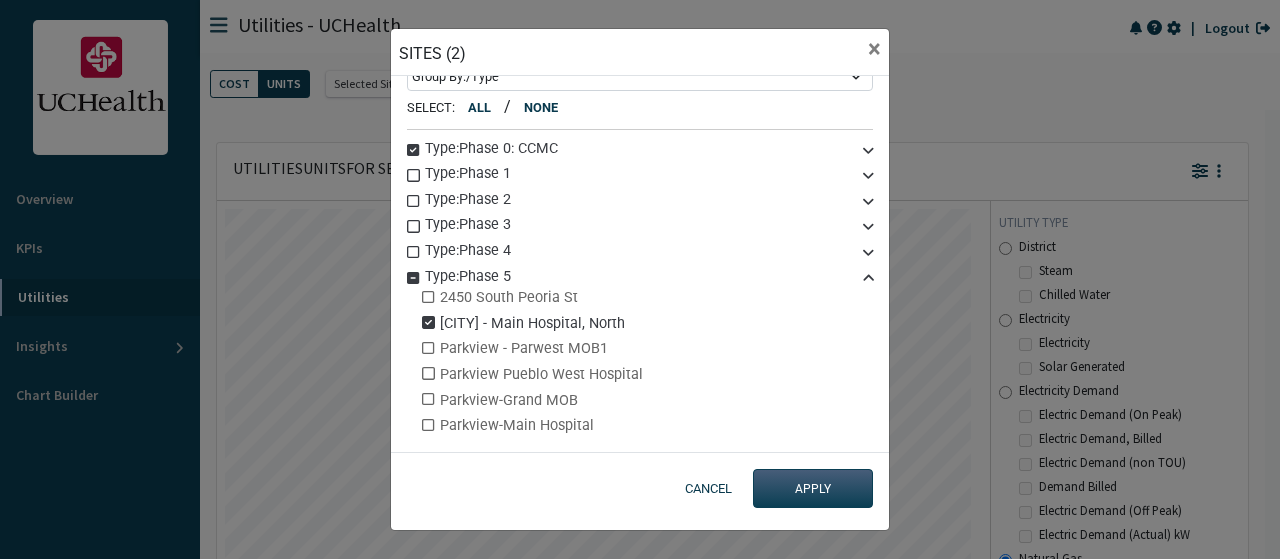 click at bounding box center [428, 297] 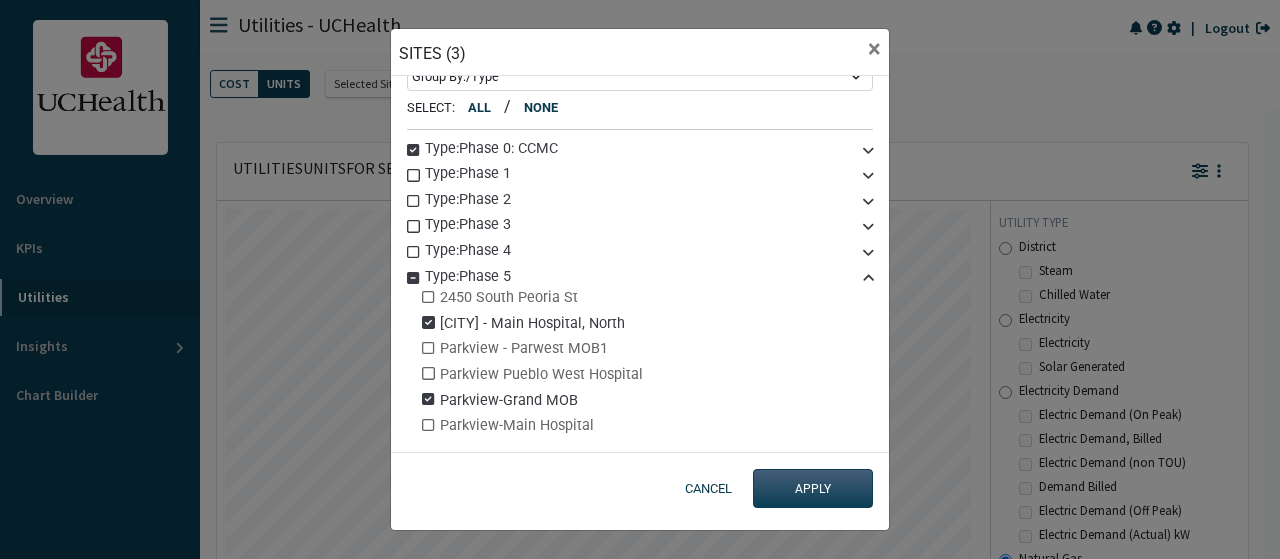 click at bounding box center (428, 322) 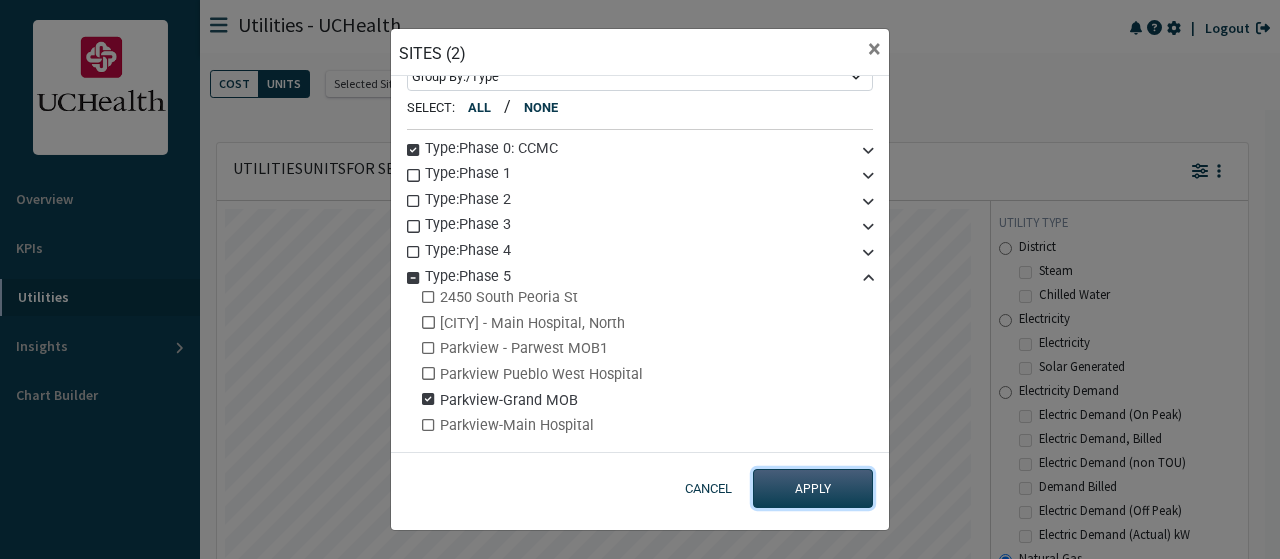 click on "APPLY" at bounding box center [813, 489] 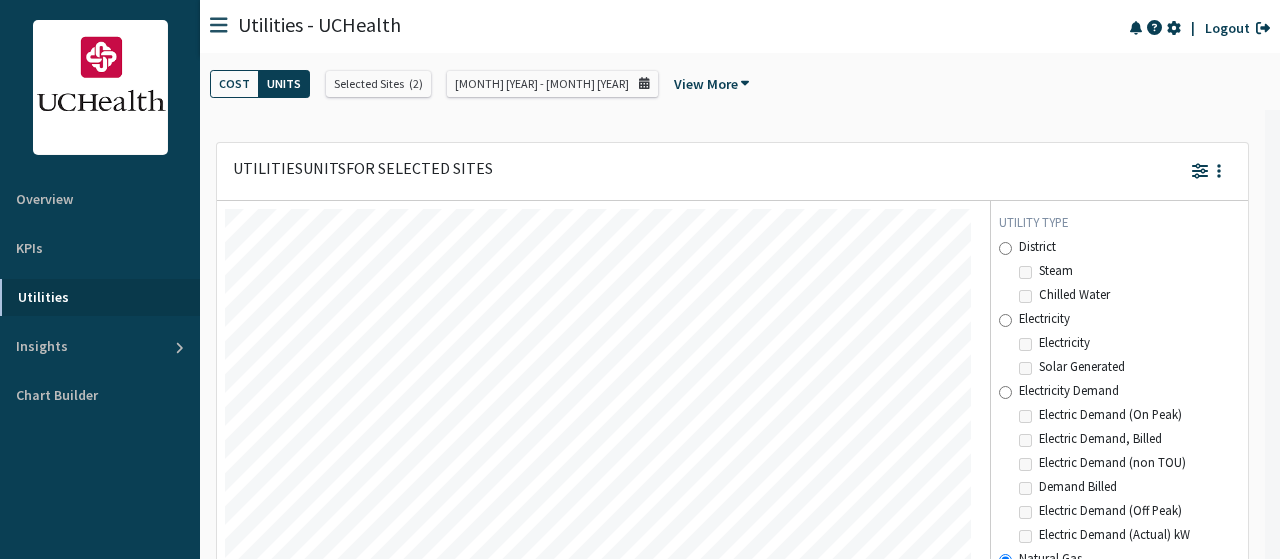 scroll, scrollTop: 999550, scrollLeft: 999254, axis: both 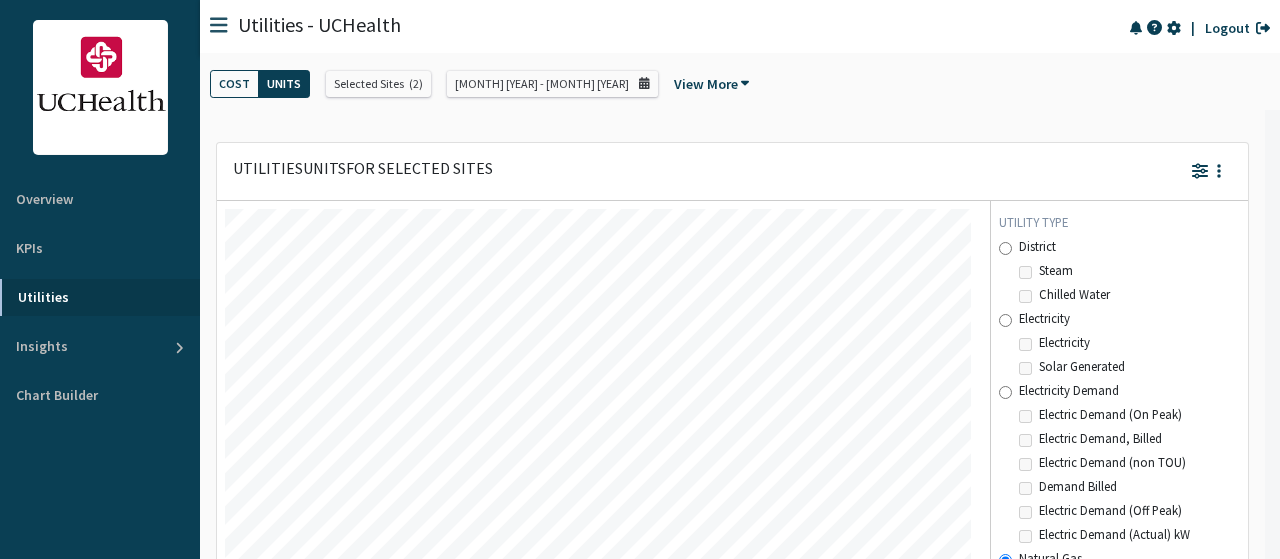 click at bounding box center (1224, 171) 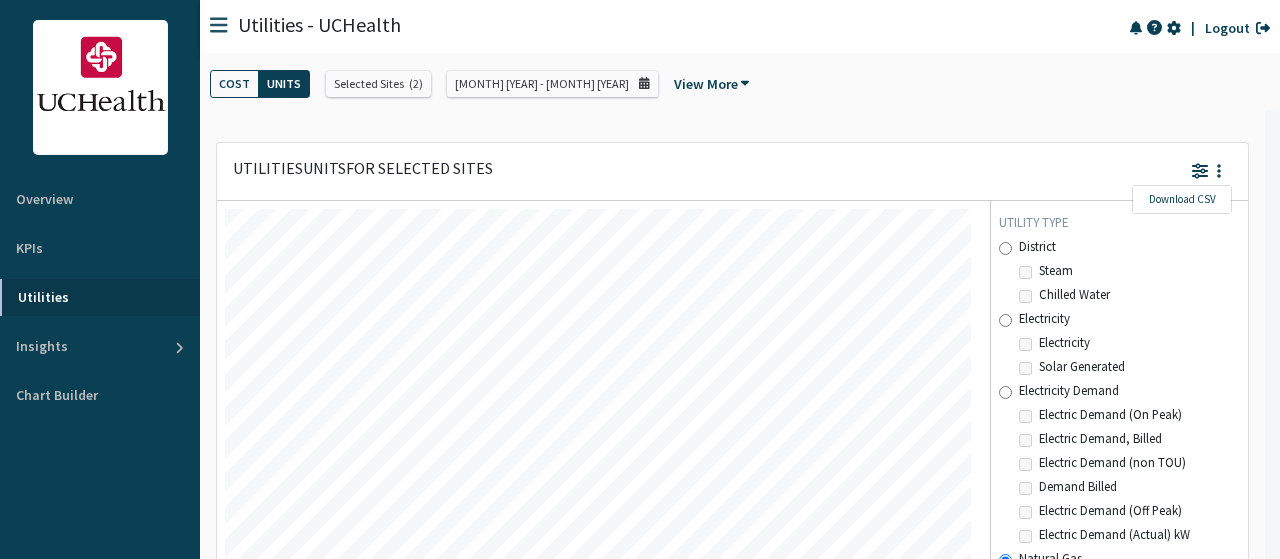 click on "Download CSV Utilities  Units  for Selected Sites   Natural Gas Utility Type   District   Steam   Chilled Water   Electricity   Electricity   Solar Generated   Electricity Demand   Electric Demand (On Peak)   Electric Demand, Billed   Electric Demand (non TOU)   Demand Billed   Electric Demand (Off Peak)   Electric Demand (Actual) kW   Natural Gas GRAPH SETTINGS Start at Zero   Selected Timeframe   Year Over Year Comparison Download CSV Site Utilities  Units  Comparison Sorry, no data available for the selected time frame. Utility Type   District   Steam   Chilled Water   Electricity   Electricity   Solar Generated   Electricity Demand   Electric Demand (On Peak)   Electric Demand, Billed   Electric Demand (non TOU)   Demand Billed   Electric Demand (Off Peak)   Electric Demand (Actual) kW   Natural Gas GRAPH SETTINGS Start at Zero Sort Bar Chart By: Alphabetical Alphabetical Overall (High to Low) Overall (Low to High) Focus Category (High to Low) Focus Category (Low to High) Focus On: Steam Steam" at bounding box center (732, 858) 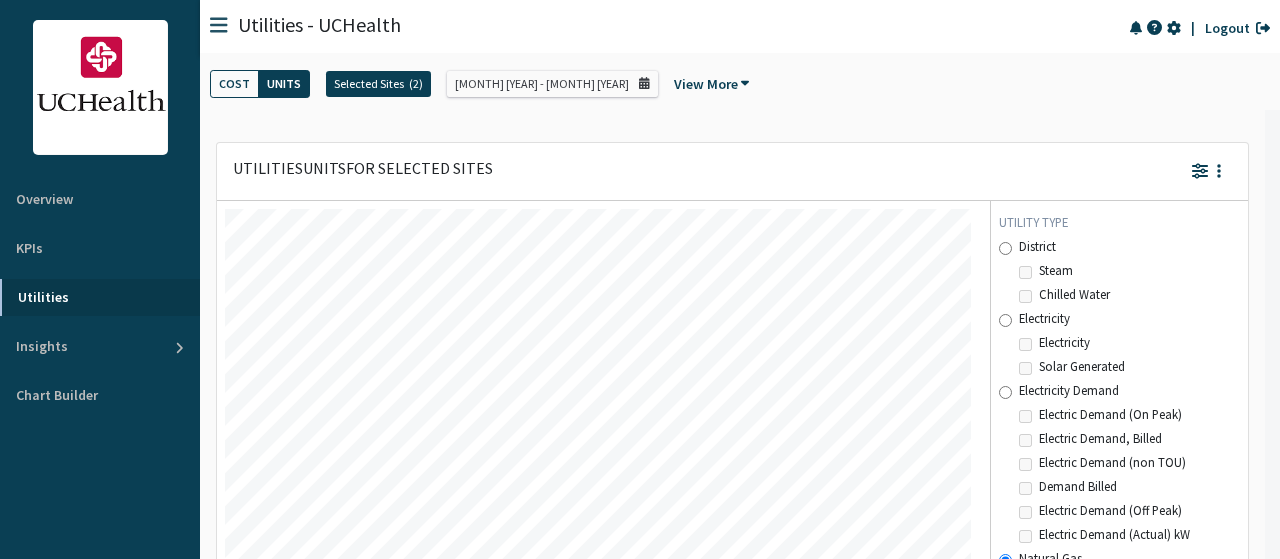 click on "Selected Sites" at bounding box center [369, 84] 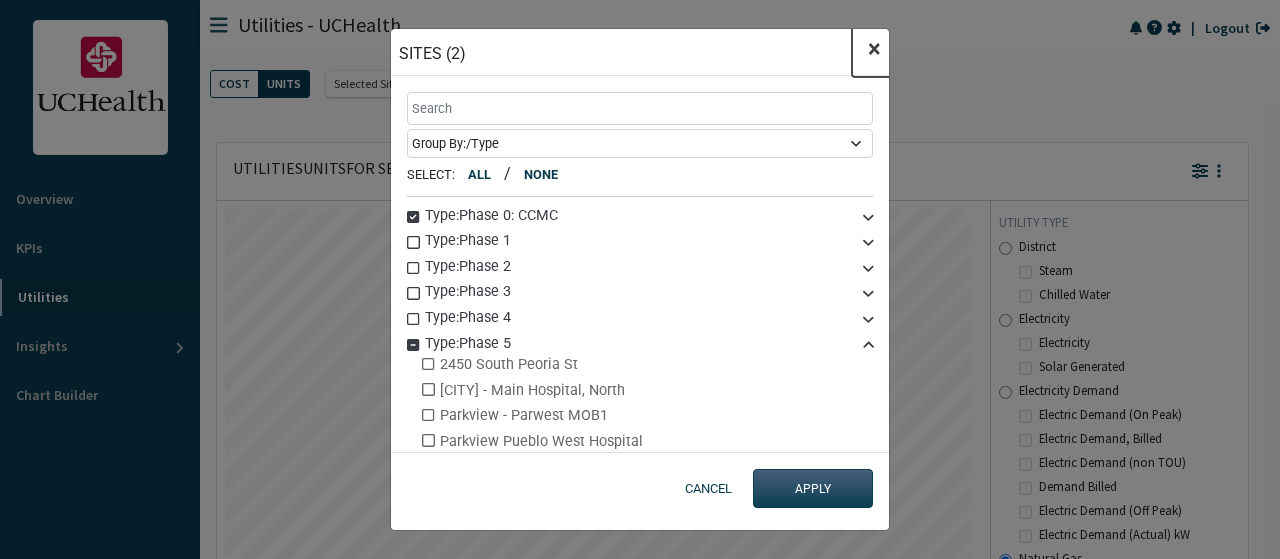 click on "×" at bounding box center (874, 49) 